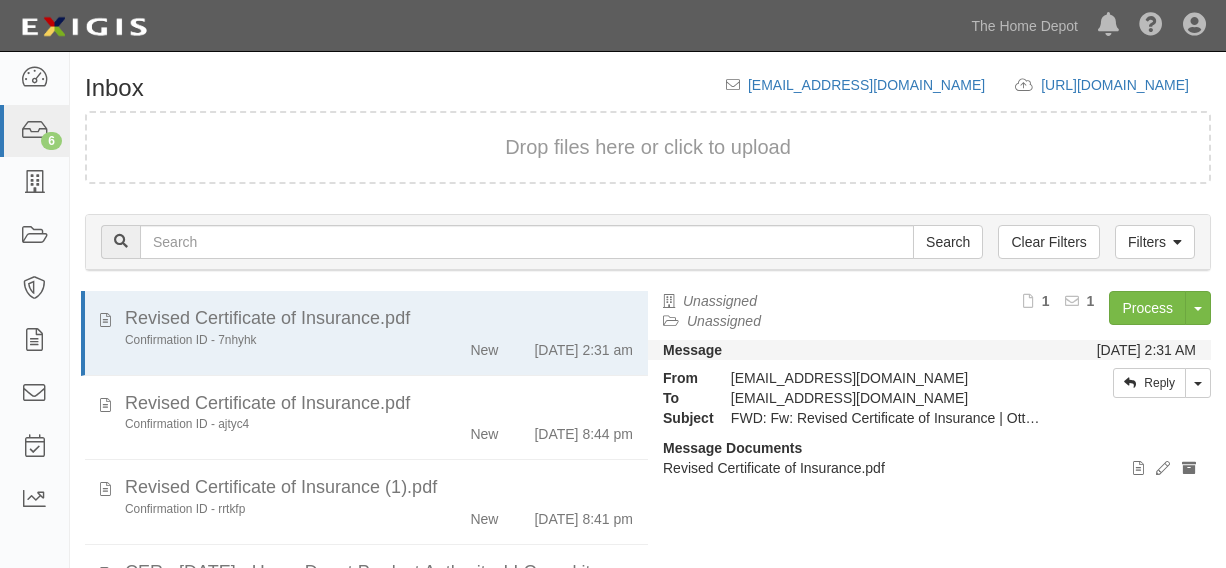 scroll, scrollTop: 0, scrollLeft: 0, axis: both 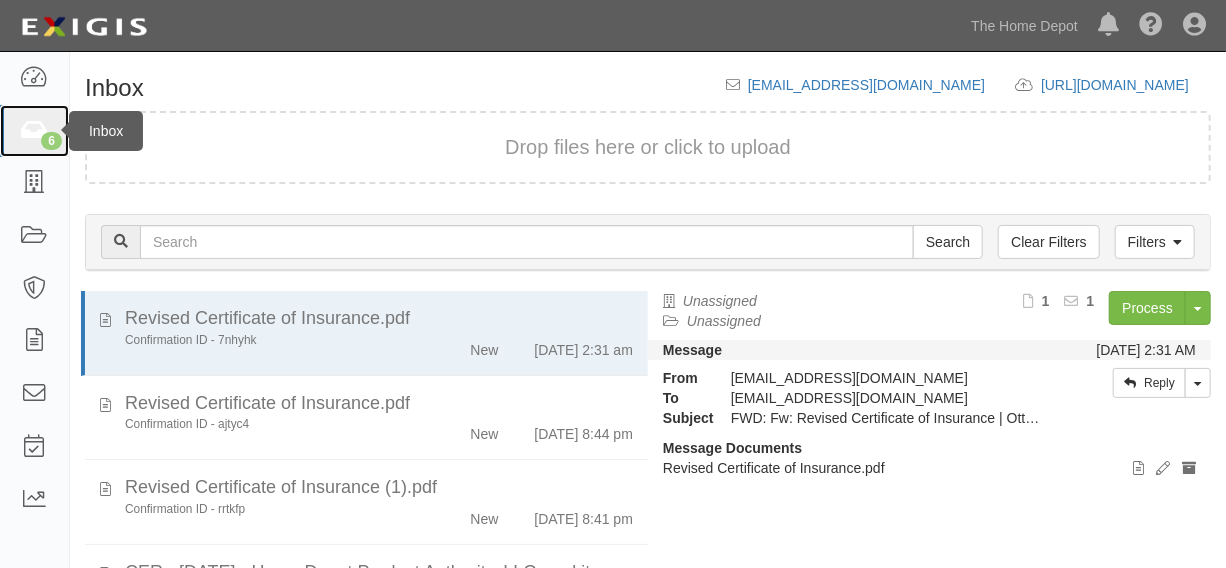 click at bounding box center (34, 131) 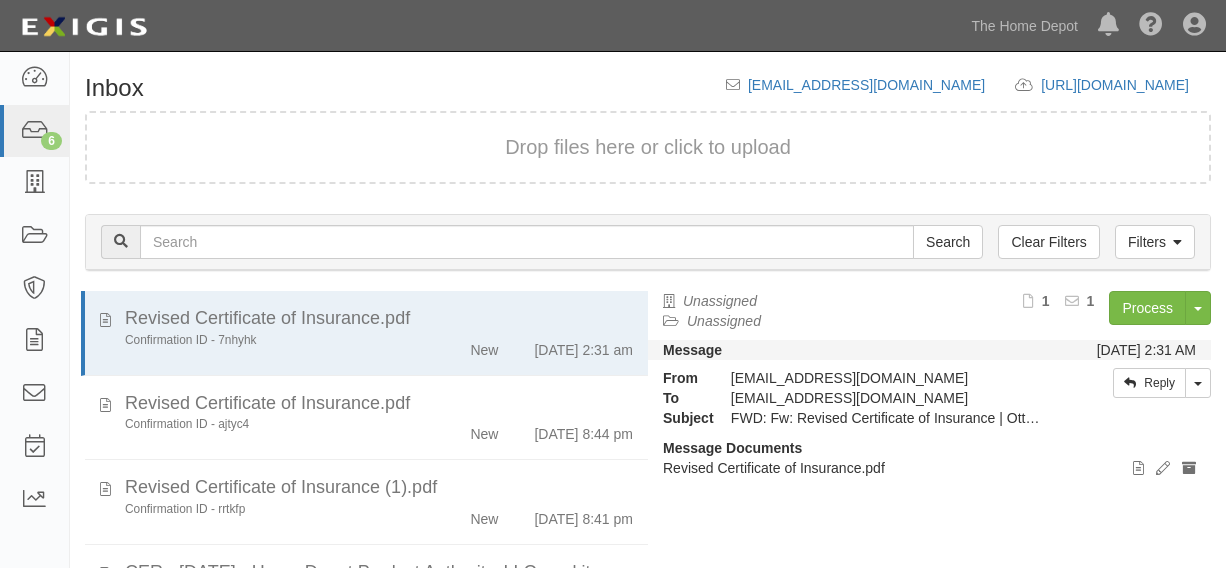 scroll, scrollTop: 0, scrollLeft: 0, axis: both 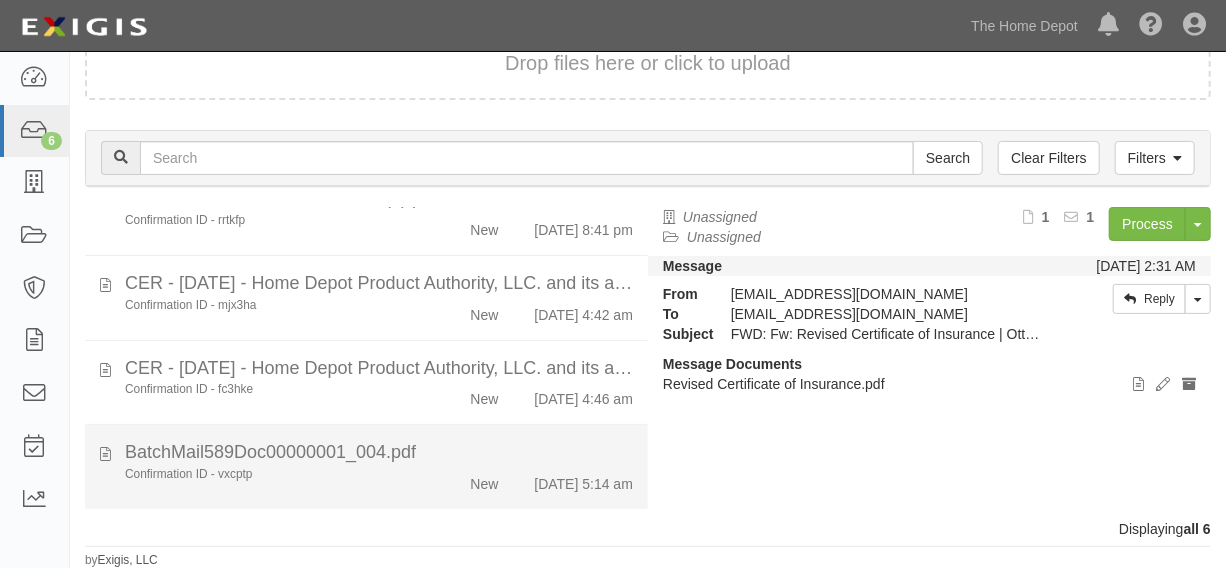 click on "Confirmation ID - vxcptp" 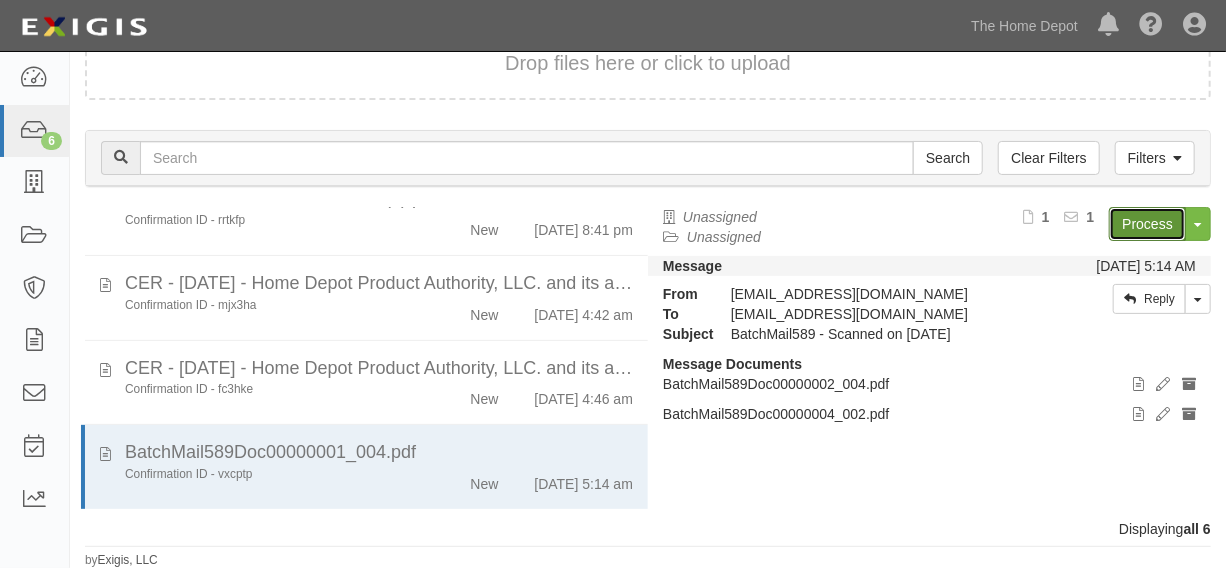 click on "Process" at bounding box center (1147, 224) 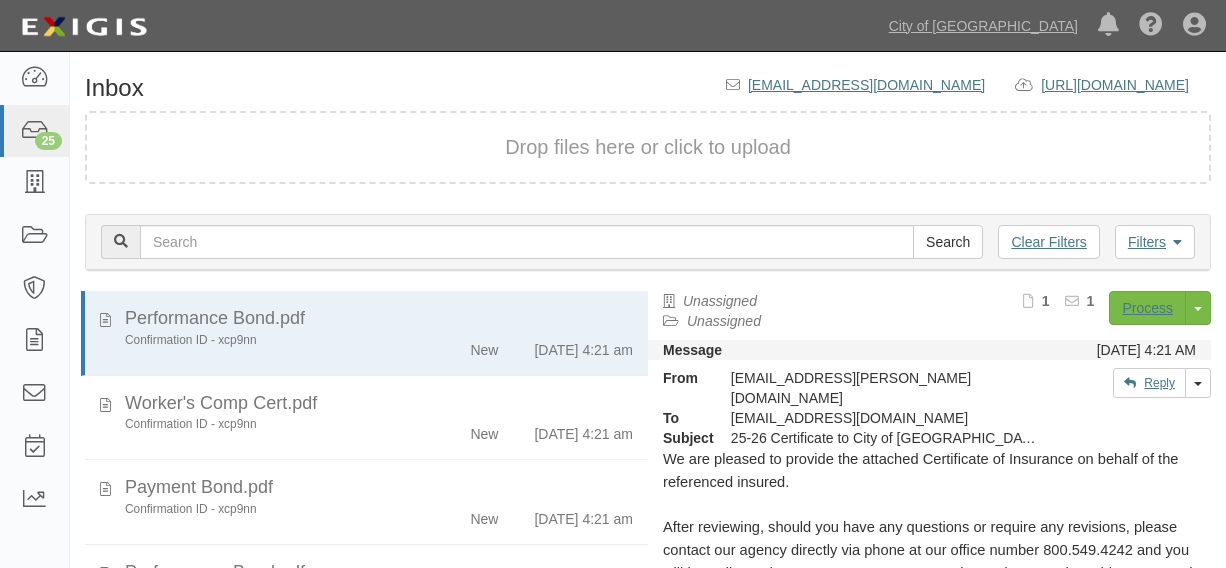 scroll, scrollTop: 162, scrollLeft: 0, axis: vertical 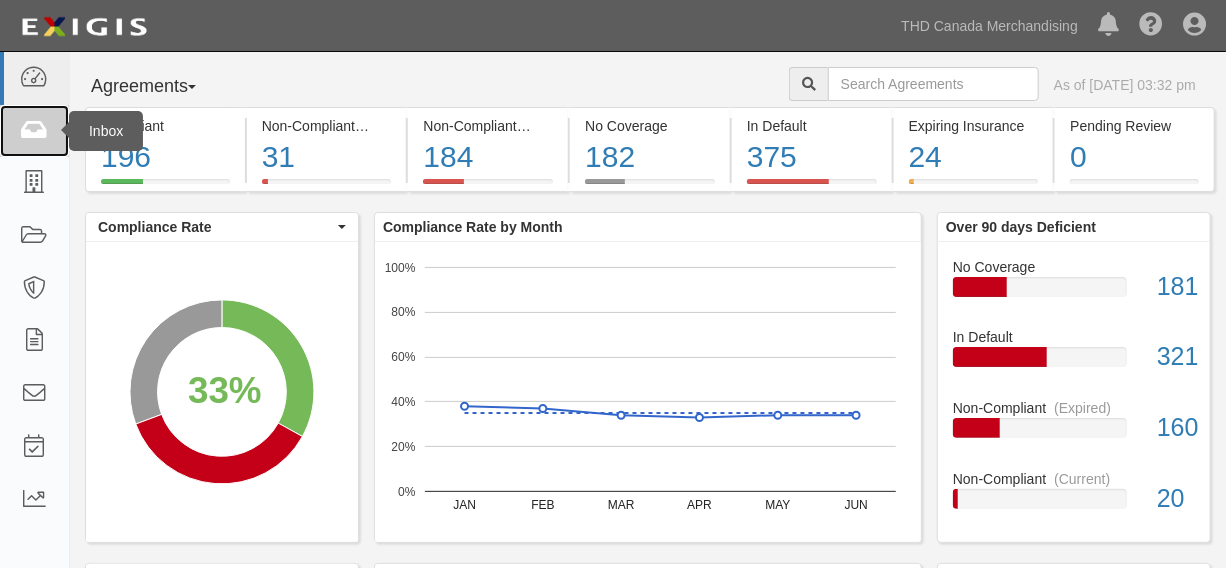 click at bounding box center (34, 131) 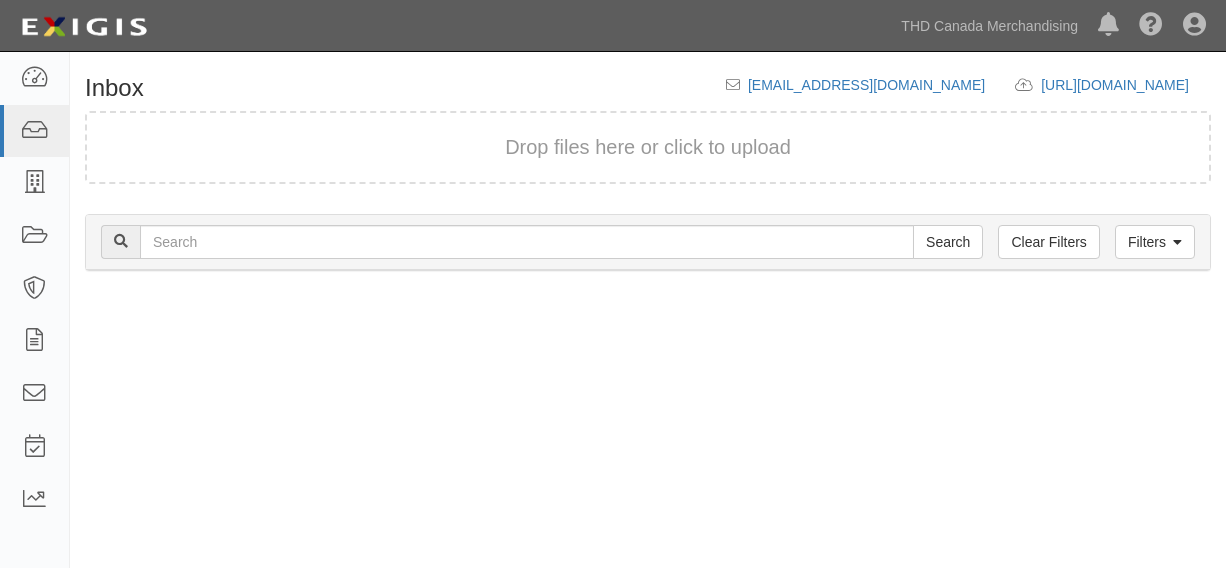 scroll, scrollTop: 0, scrollLeft: 0, axis: both 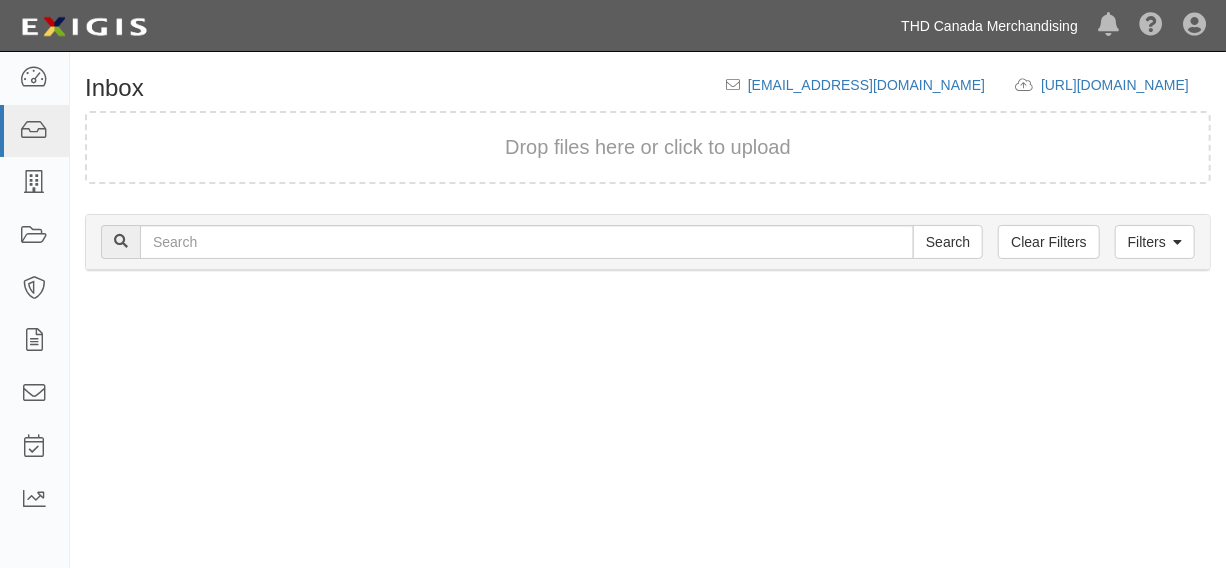 click on "THD Canada Merchandising" at bounding box center [989, 26] 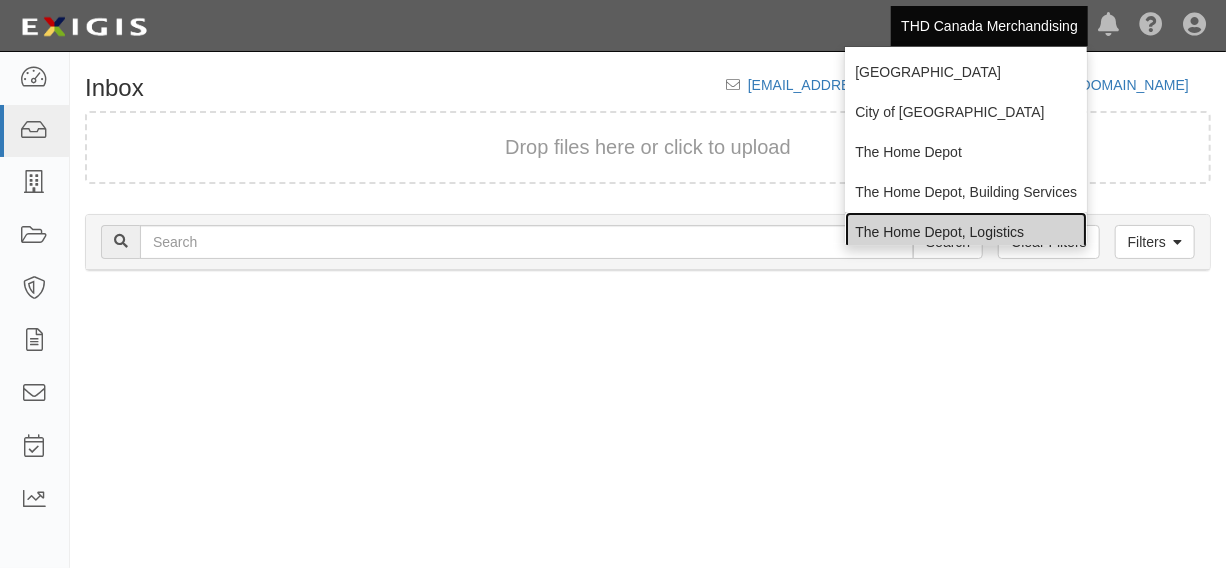 click on "The Home Depot, Logistics" at bounding box center (966, 232) 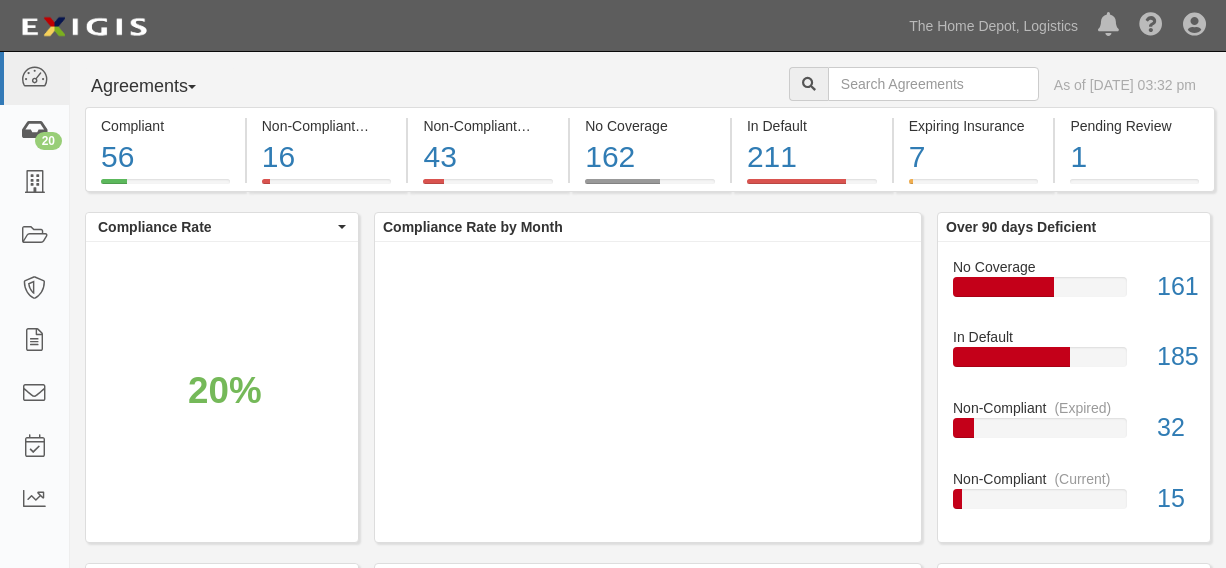 scroll, scrollTop: 0, scrollLeft: 0, axis: both 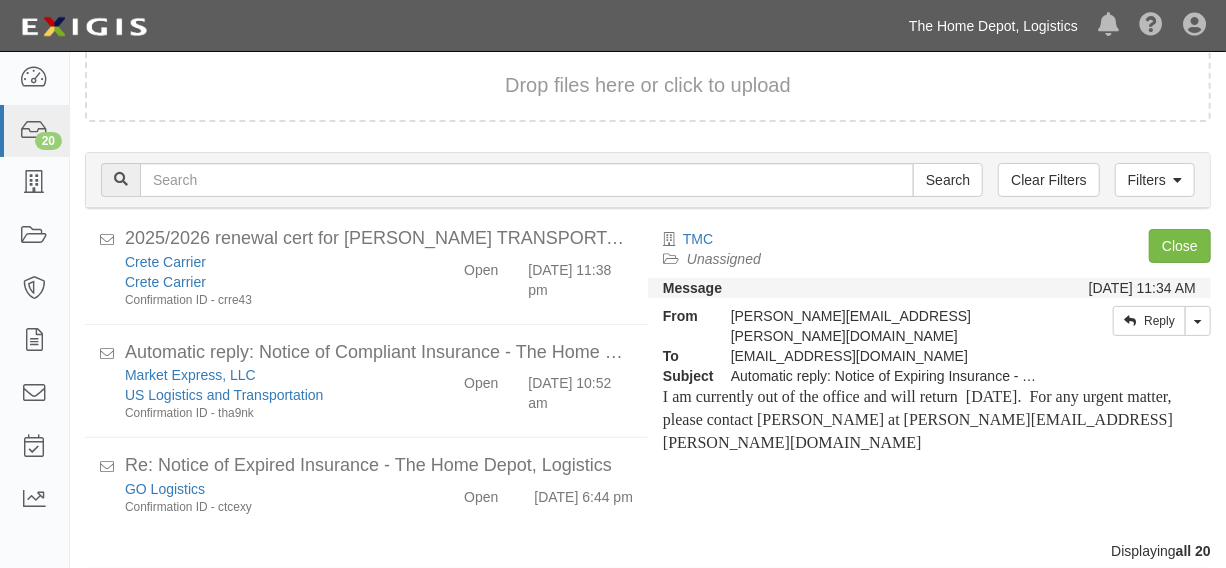 click on "The Home Depot, Logistics" at bounding box center (993, 26) 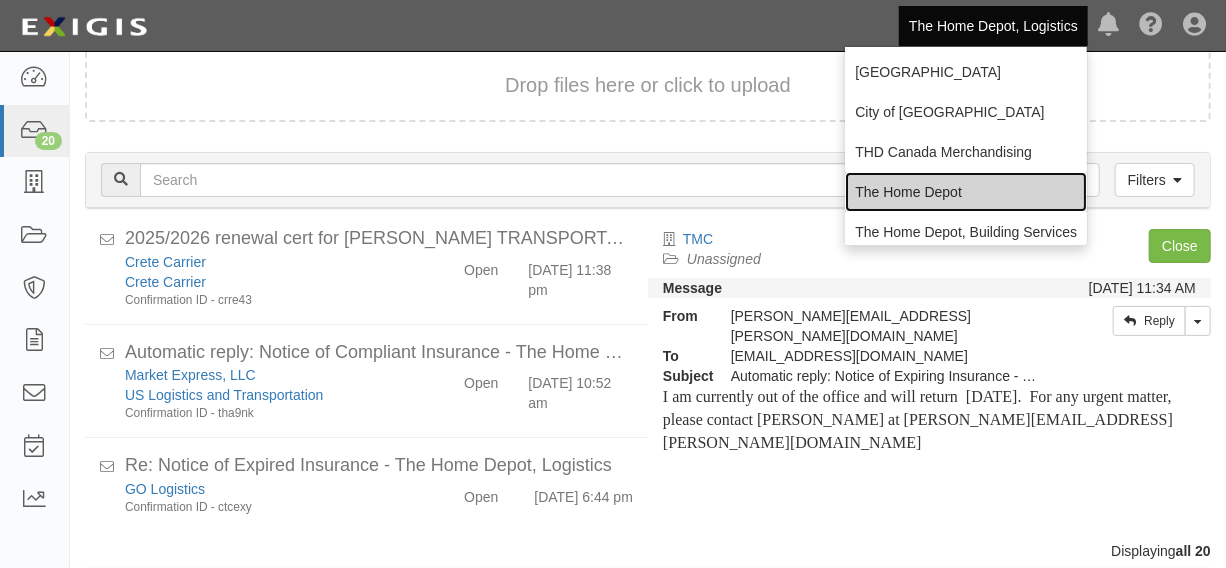 click on "The Home Depot" at bounding box center (966, 192) 